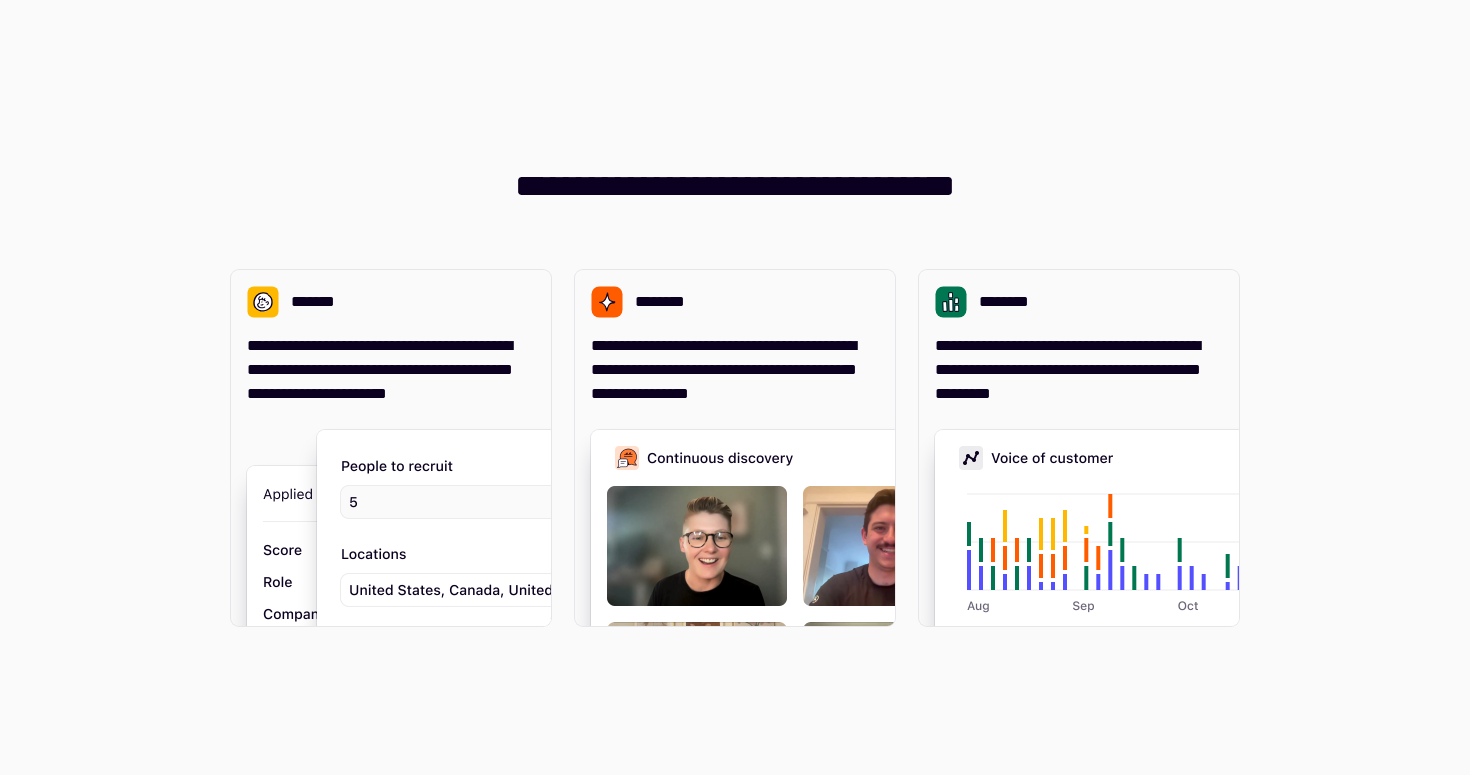 scroll, scrollTop: 0, scrollLeft: 0, axis: both 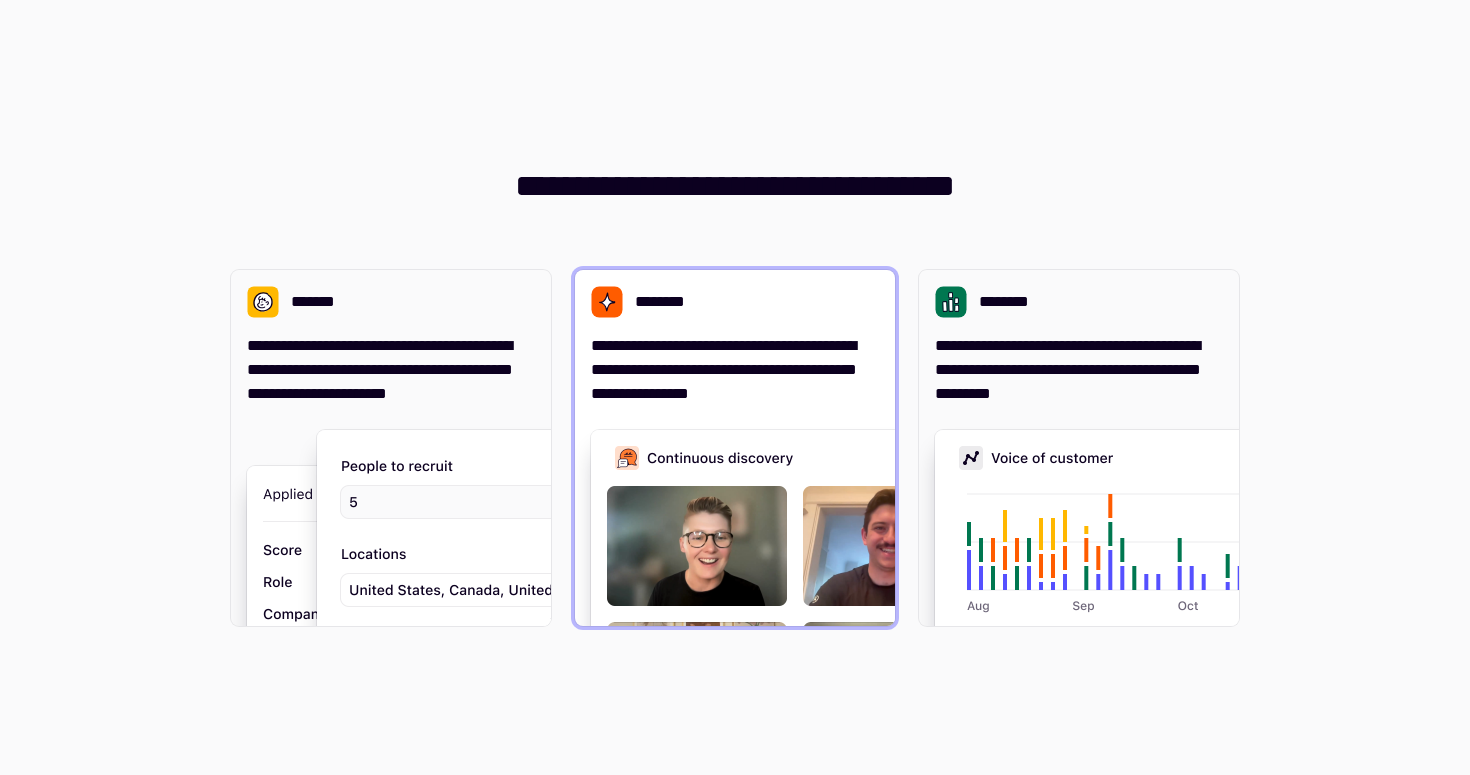click on "**********" at bounding box center (735, 448) 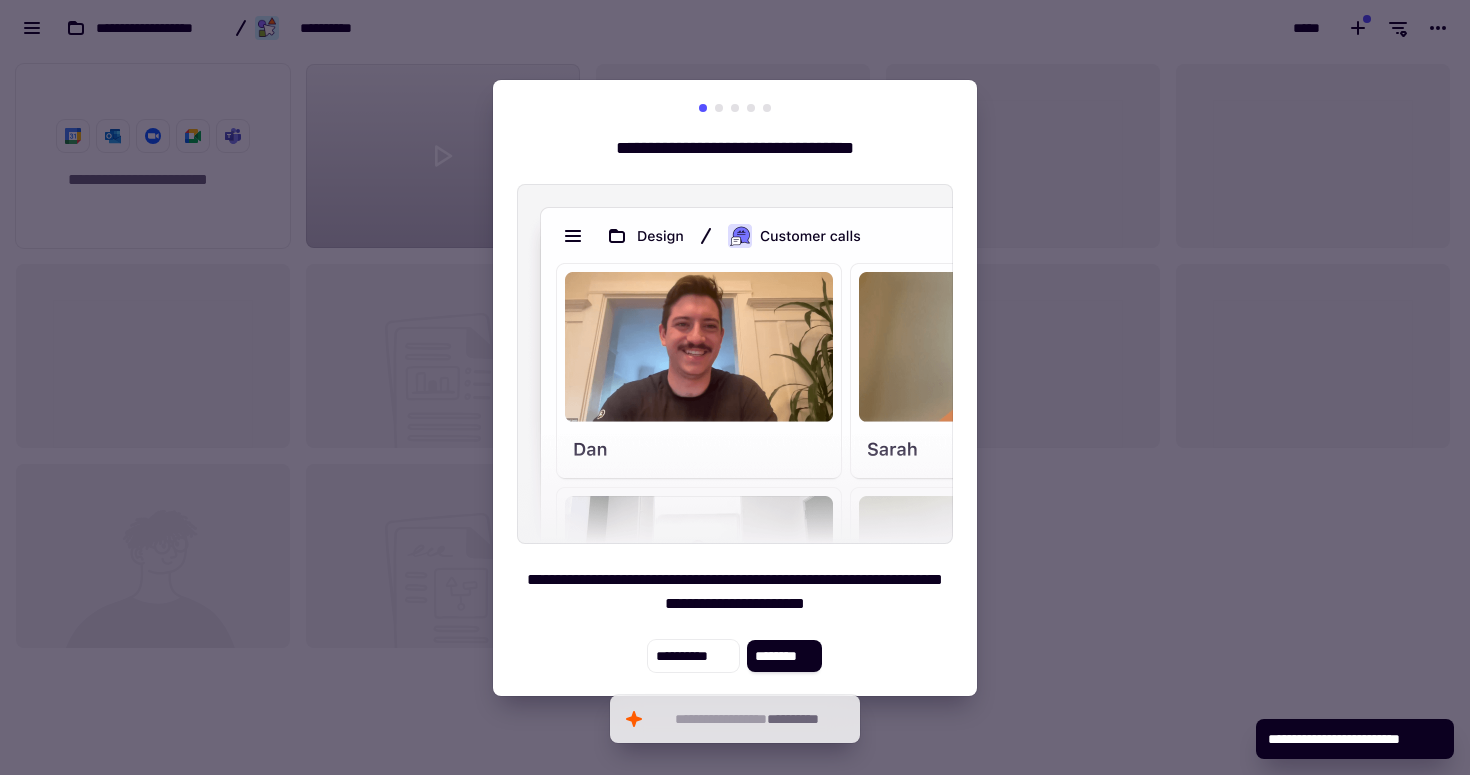 scroll, scrollTop: 1, scrollLeft: 1, axis: both 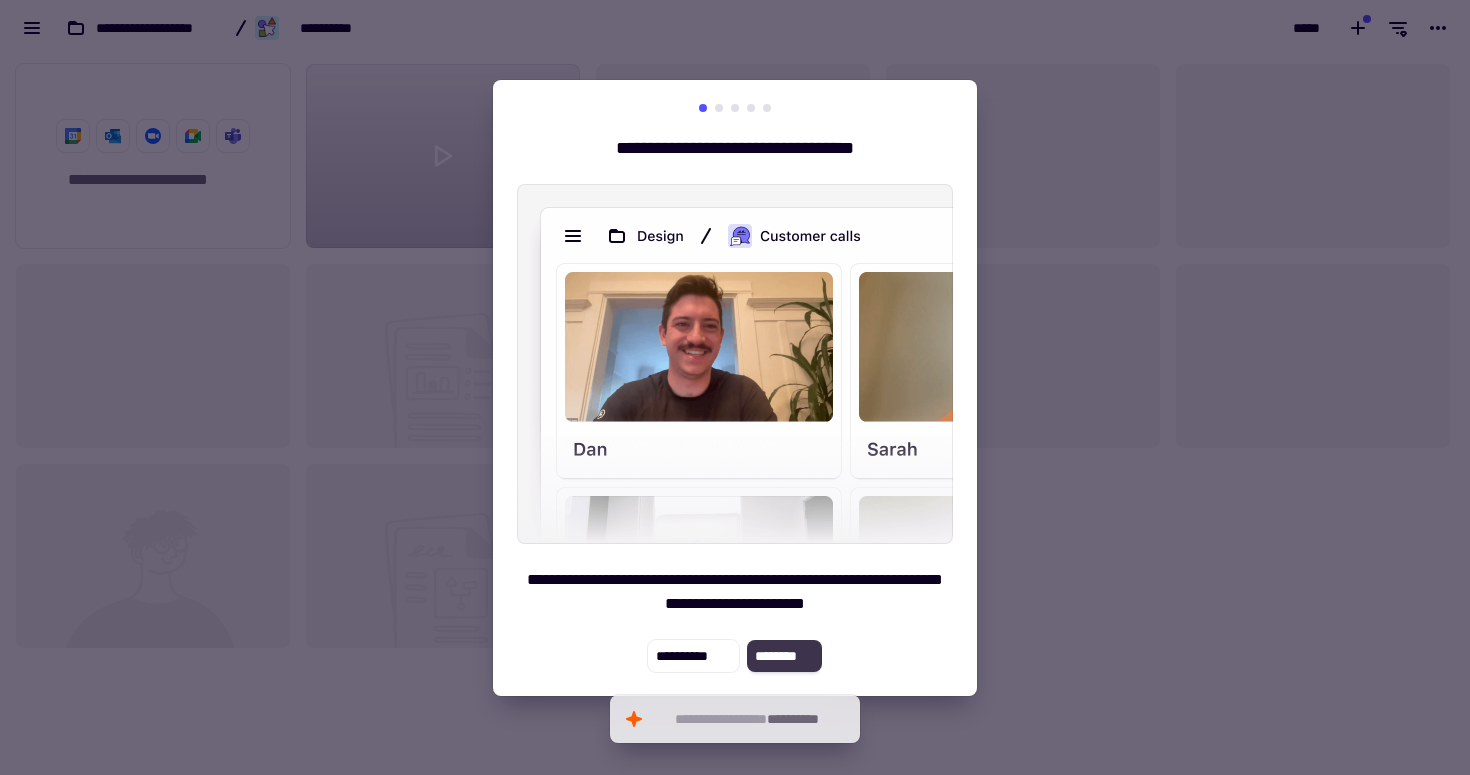 click on "********" 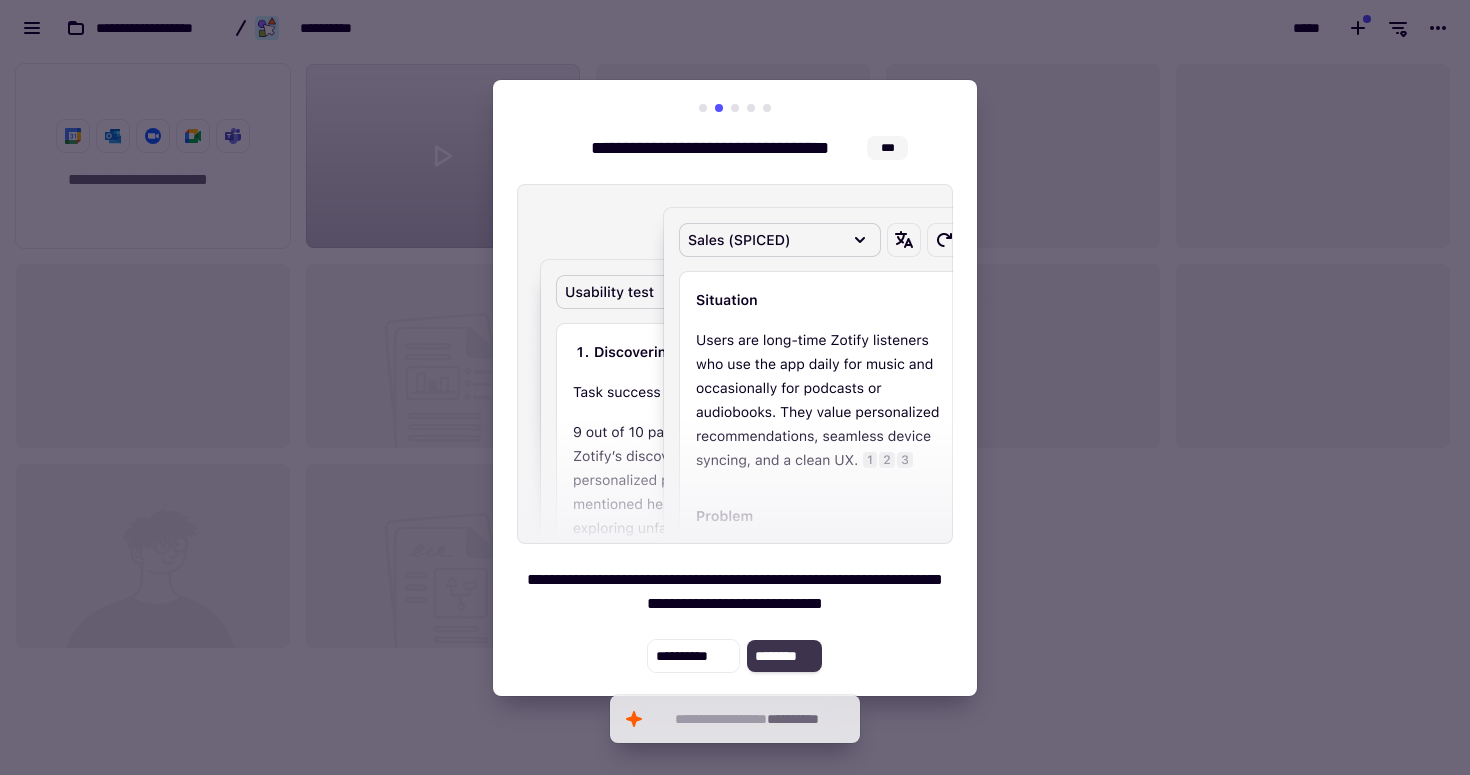 click on "********" 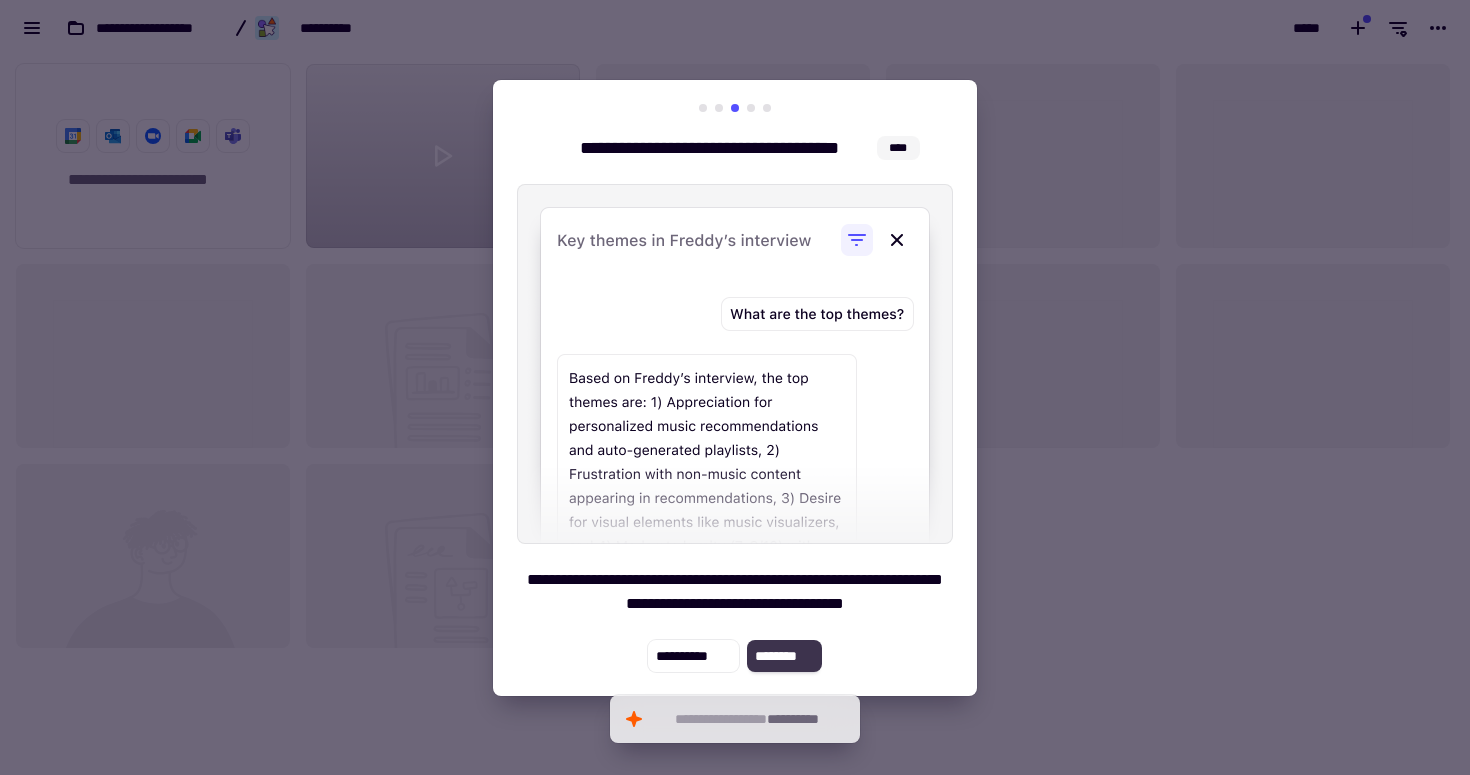 click on "********" 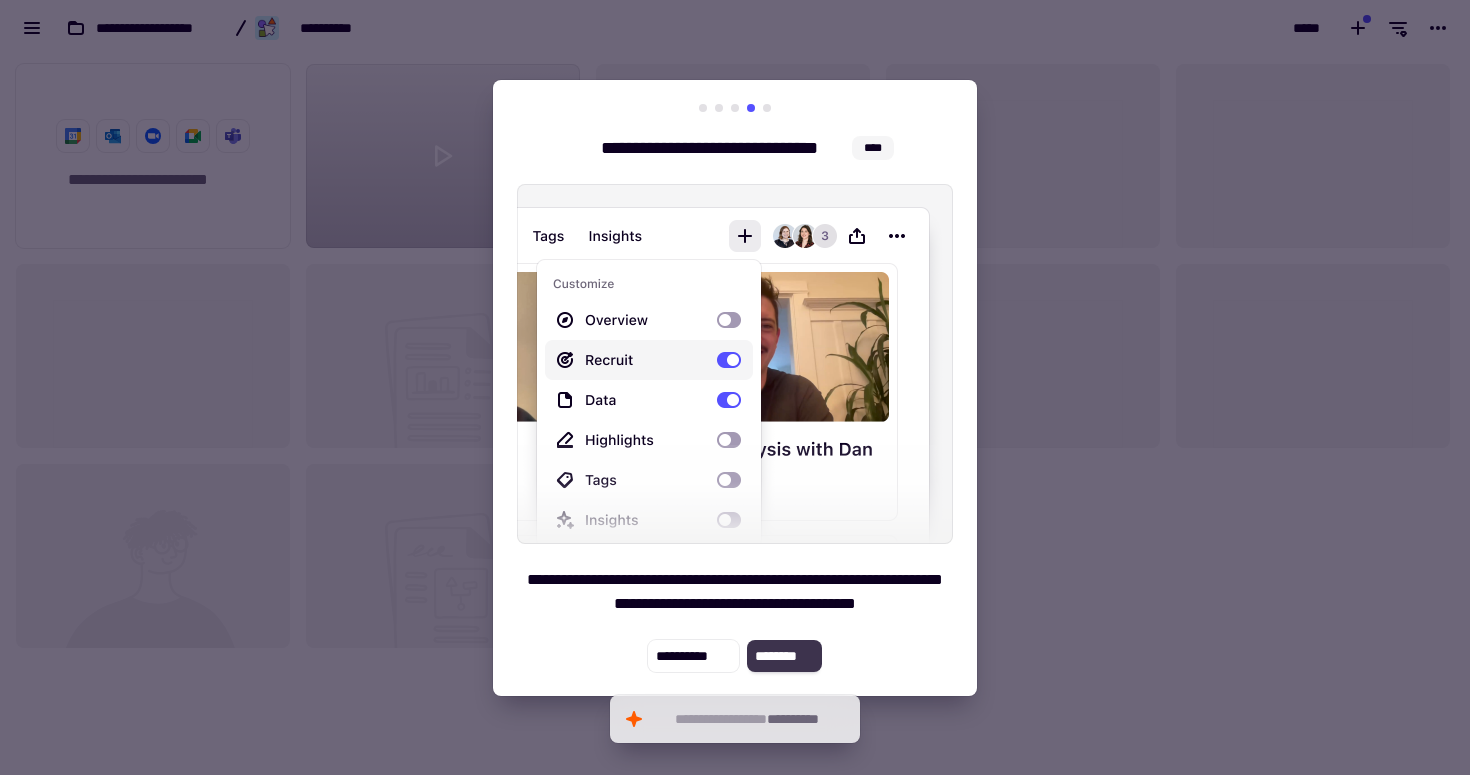 click on "********" 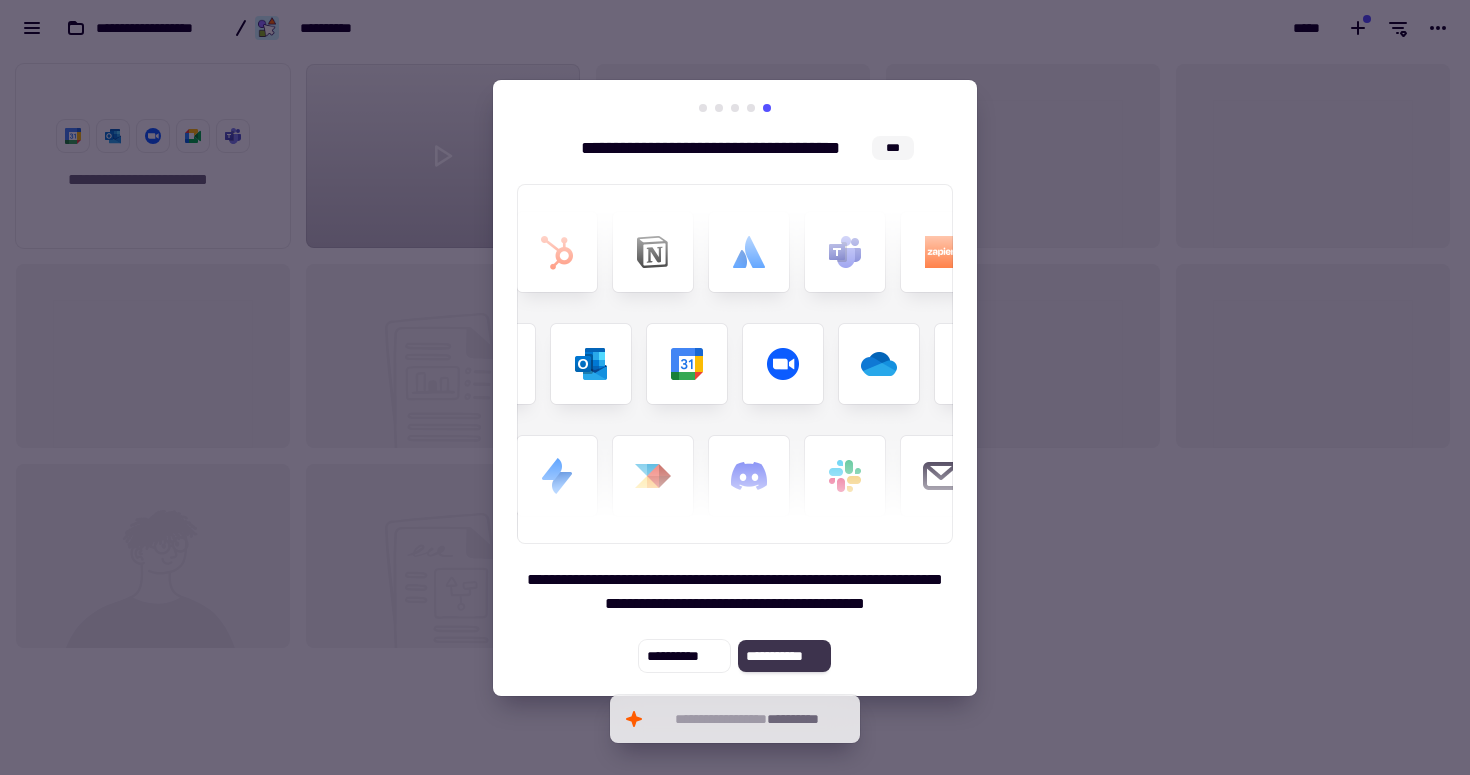 click on "**********" 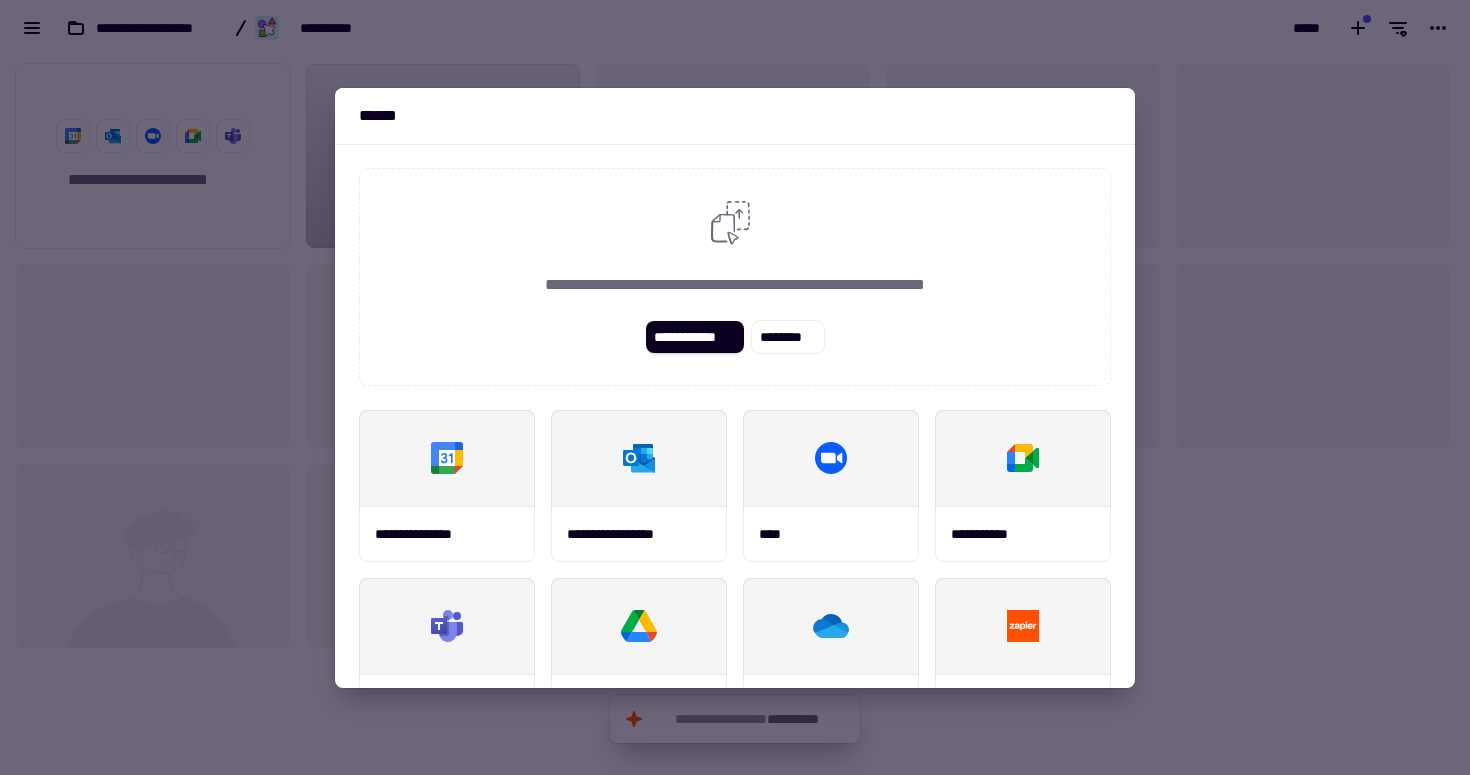 scroll, scrollTop: 234, scrollLeft: 0, axis: vertical 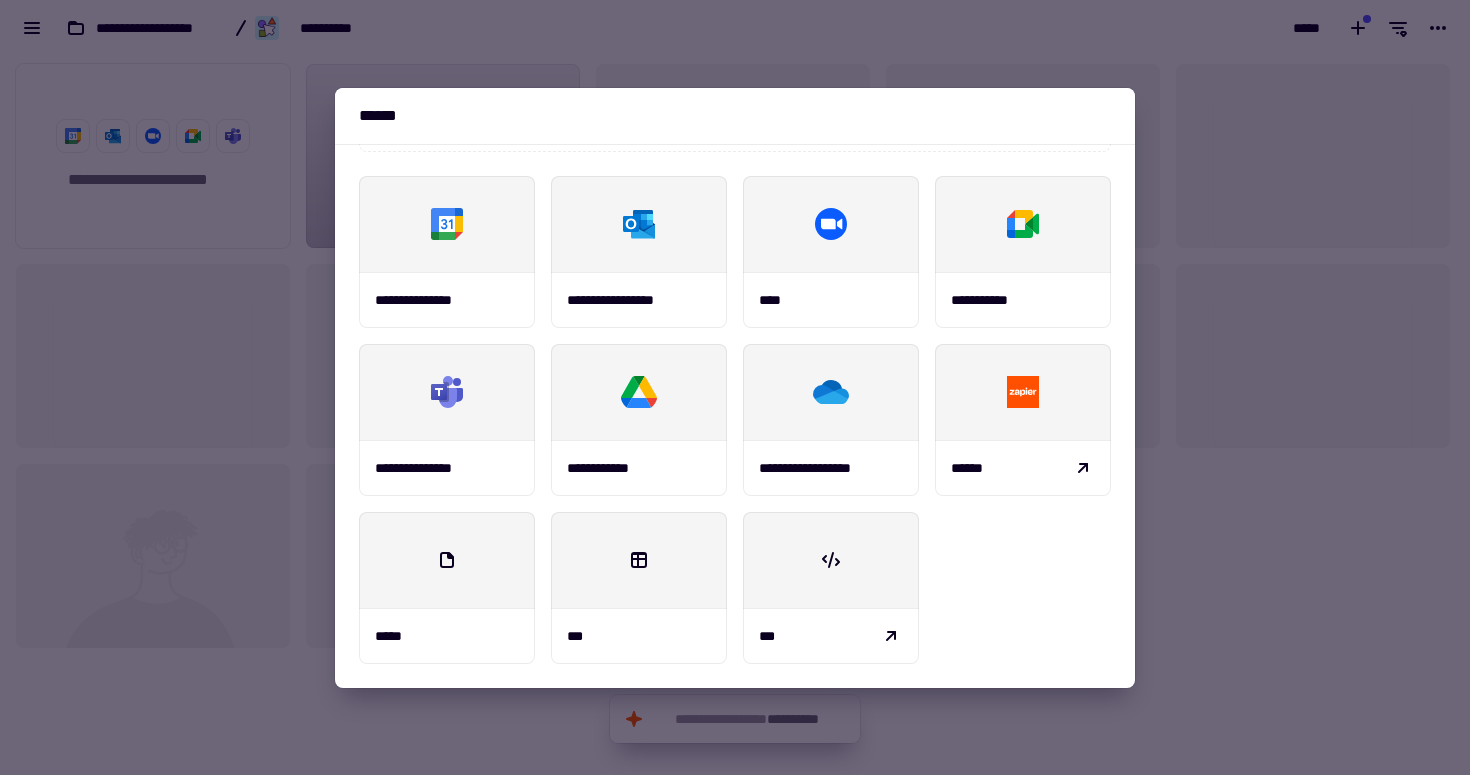 click at bounding box center (735, 387) 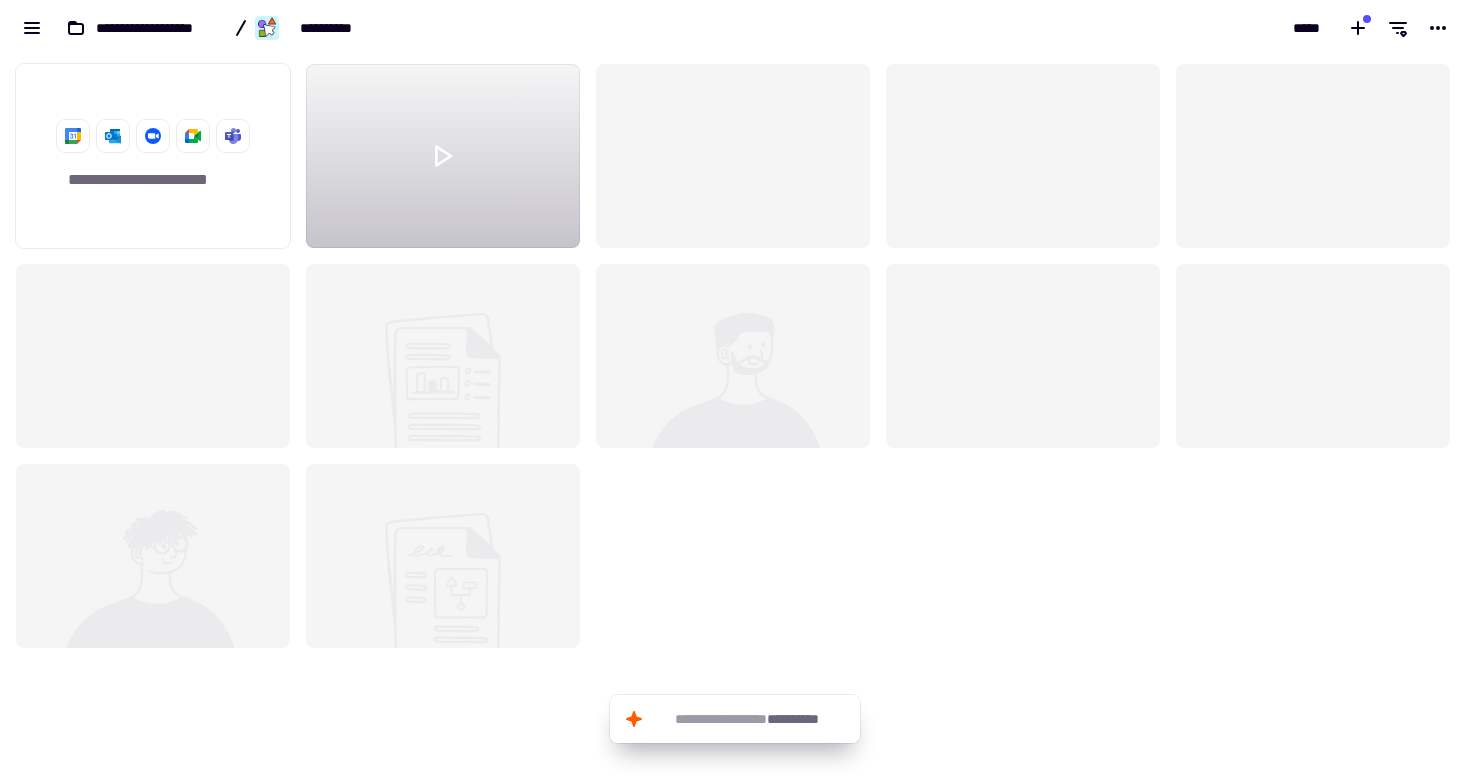 click 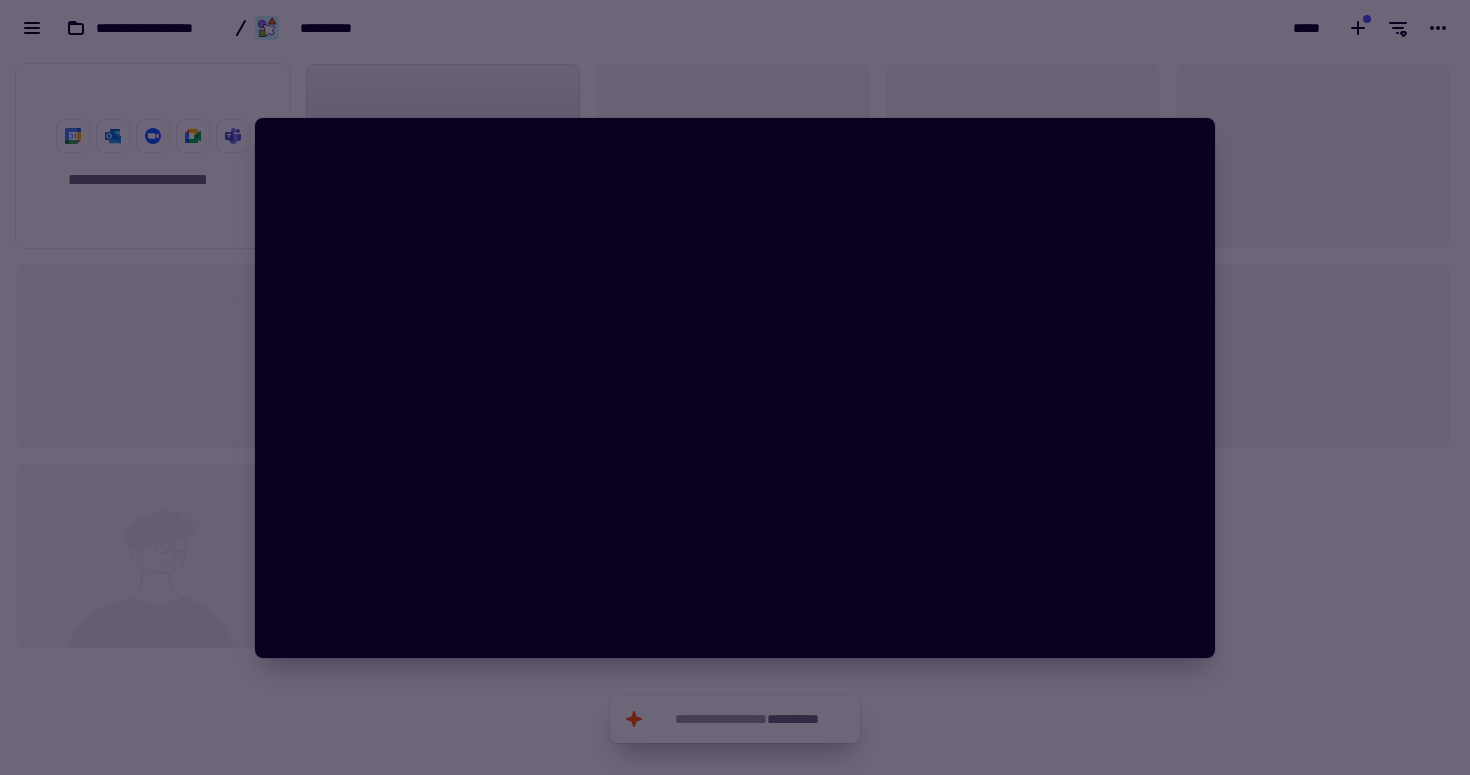 click at bounding box center (735, 387) 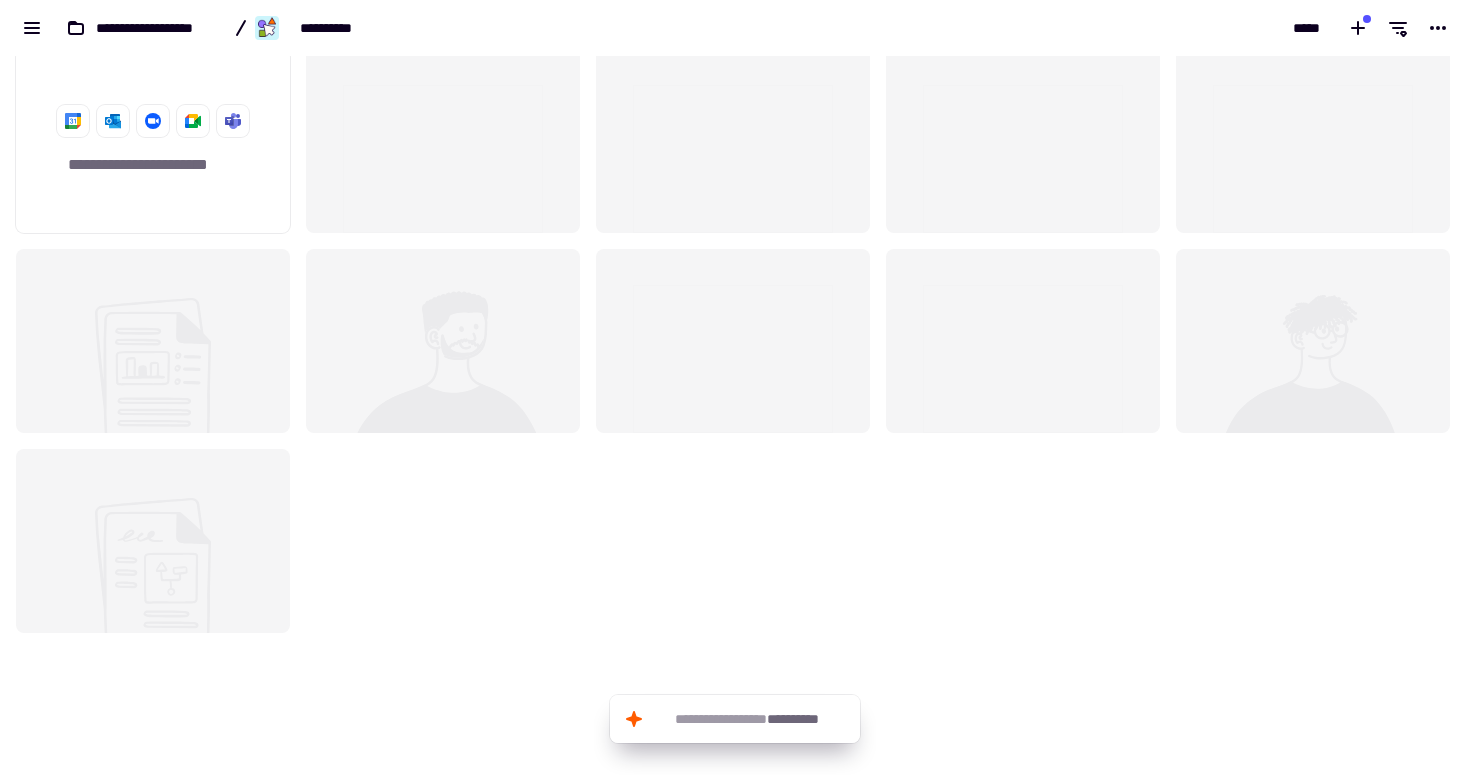 scroll, scrollTop: 0, scrollLeft: 0, axis: both 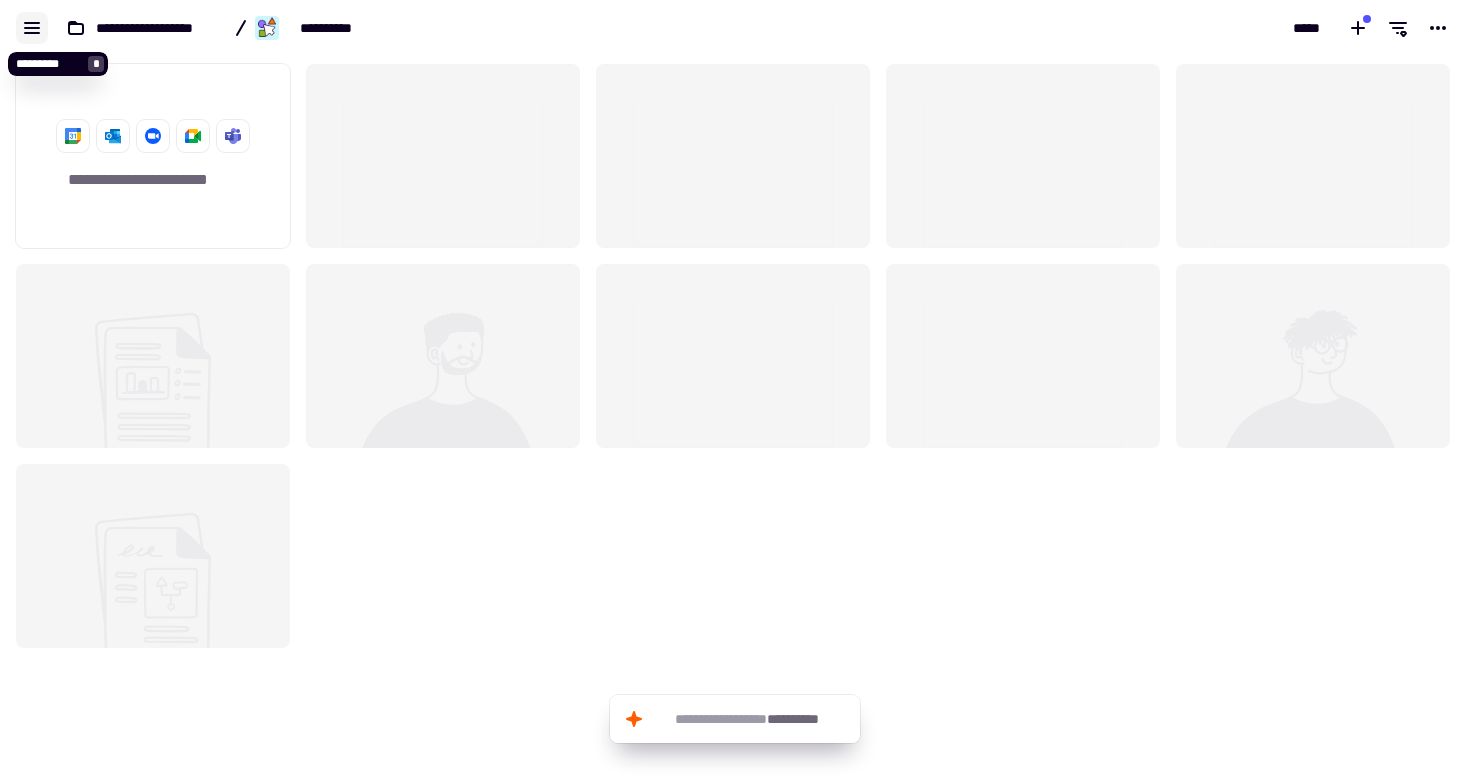 click 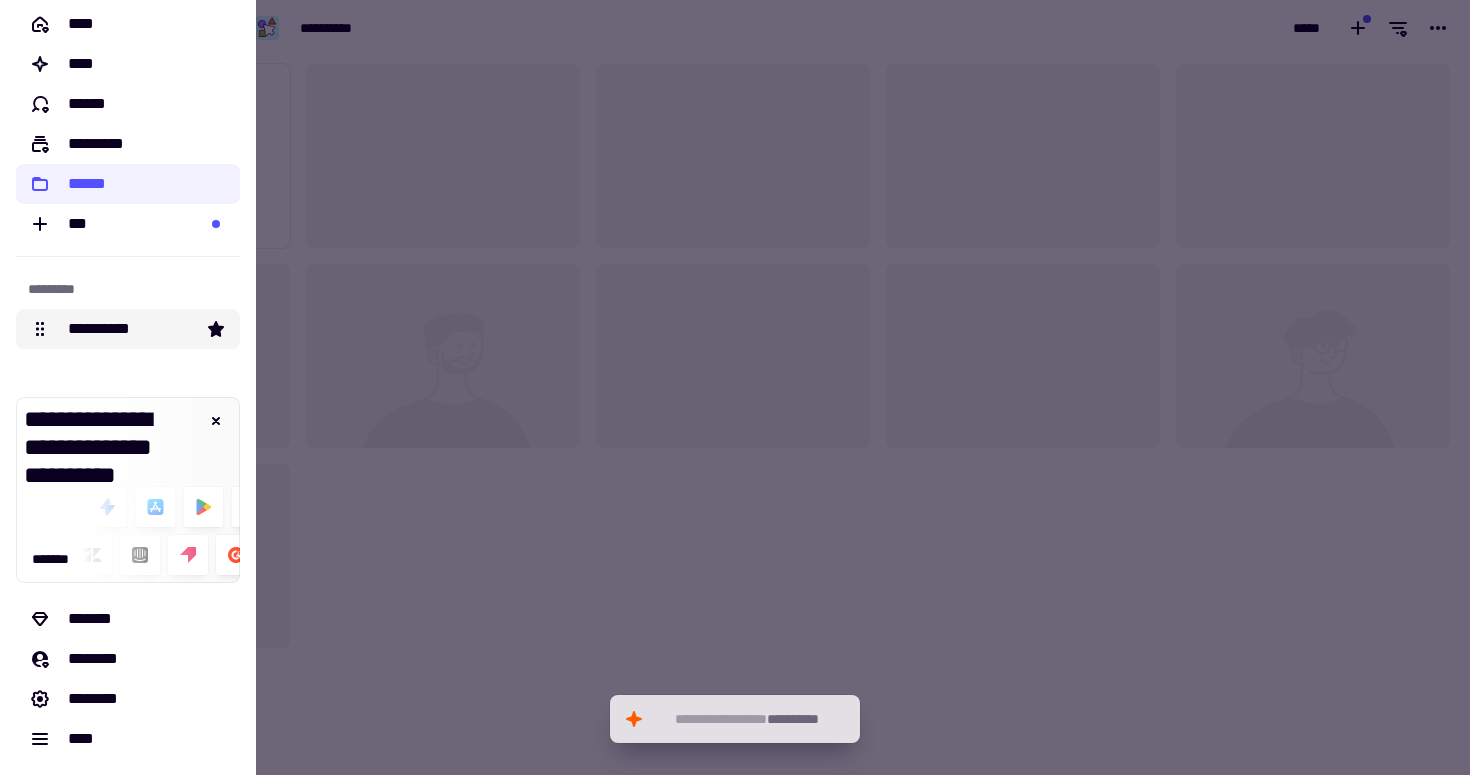 scroll, scrollTop: 0, scrollLeft: 0, axis: both 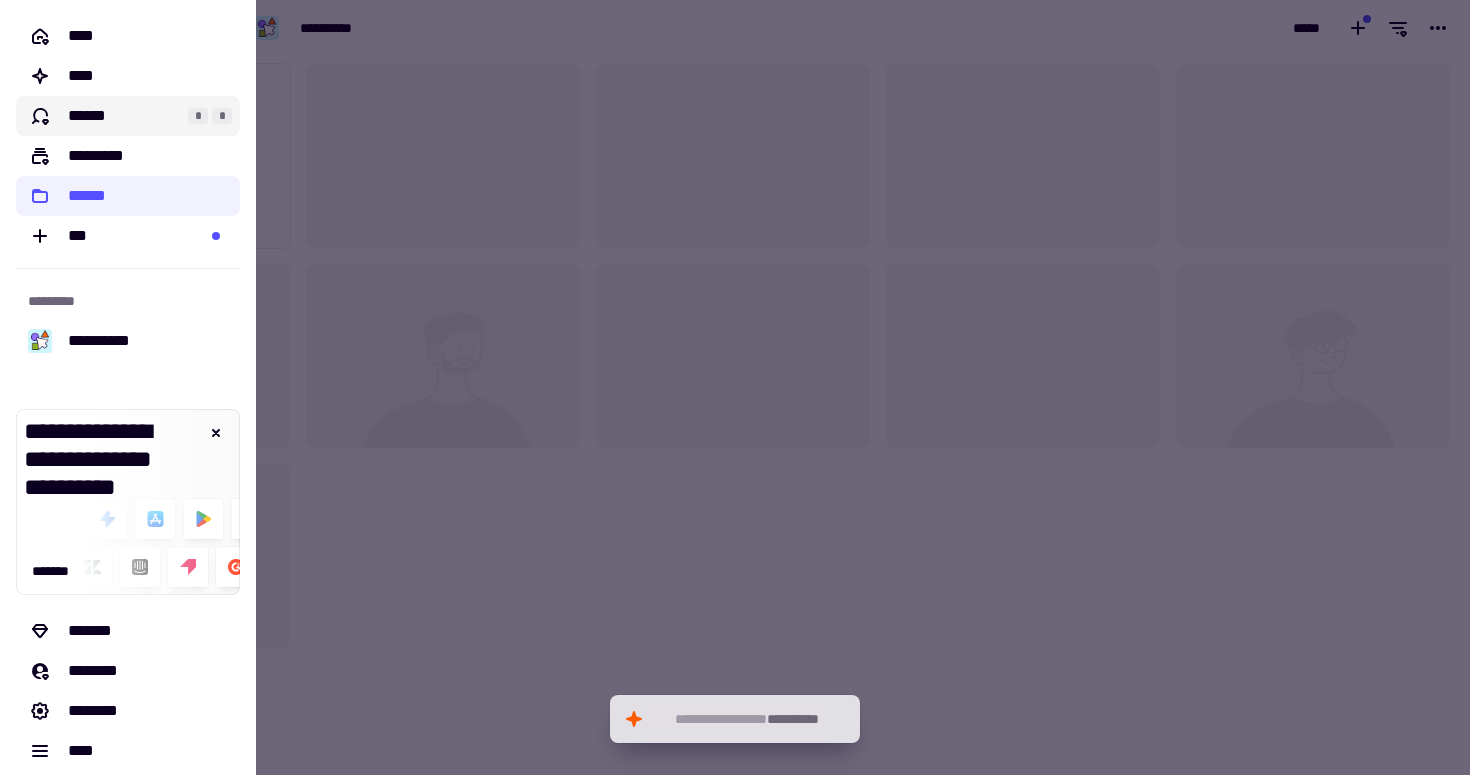 click on "******" 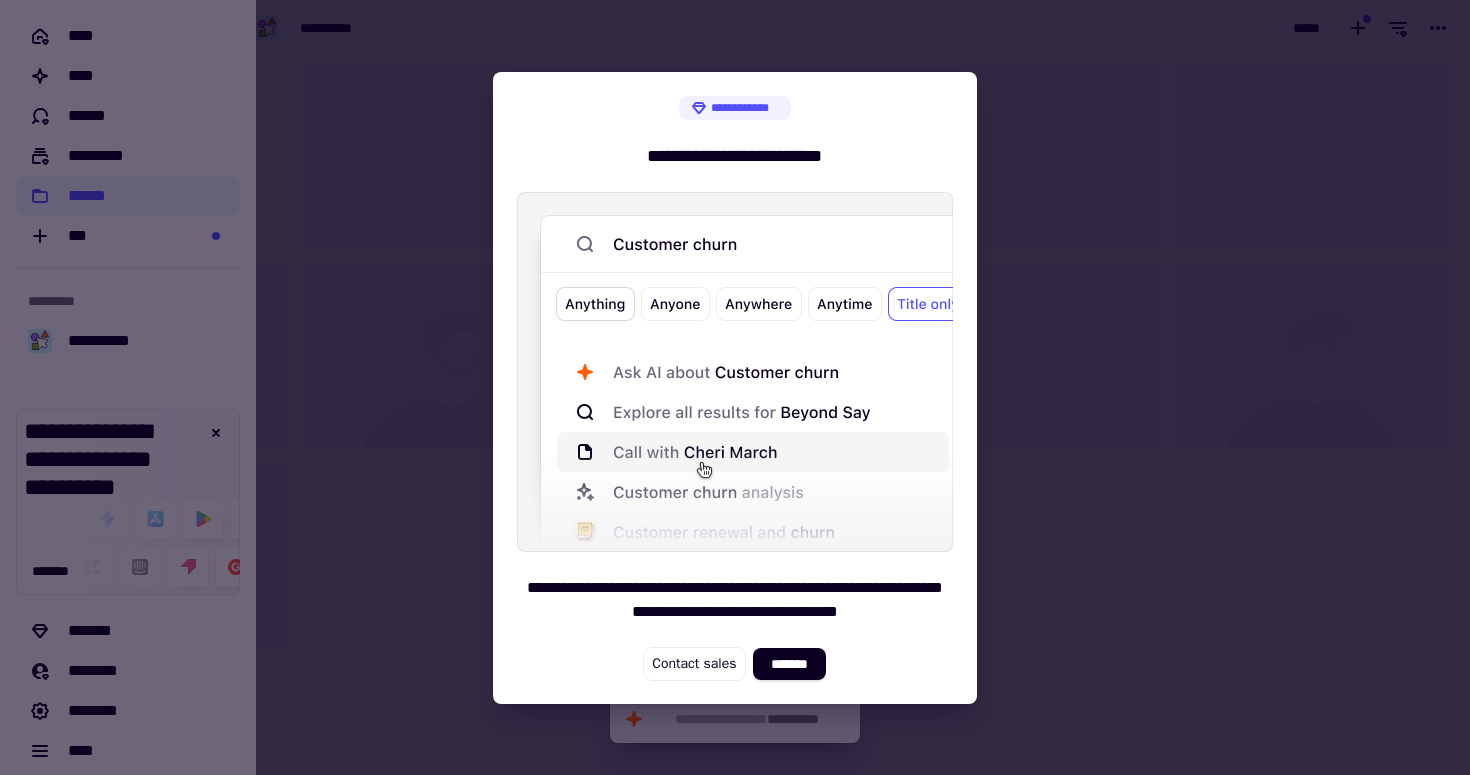 click at bounding box center [735, 387] 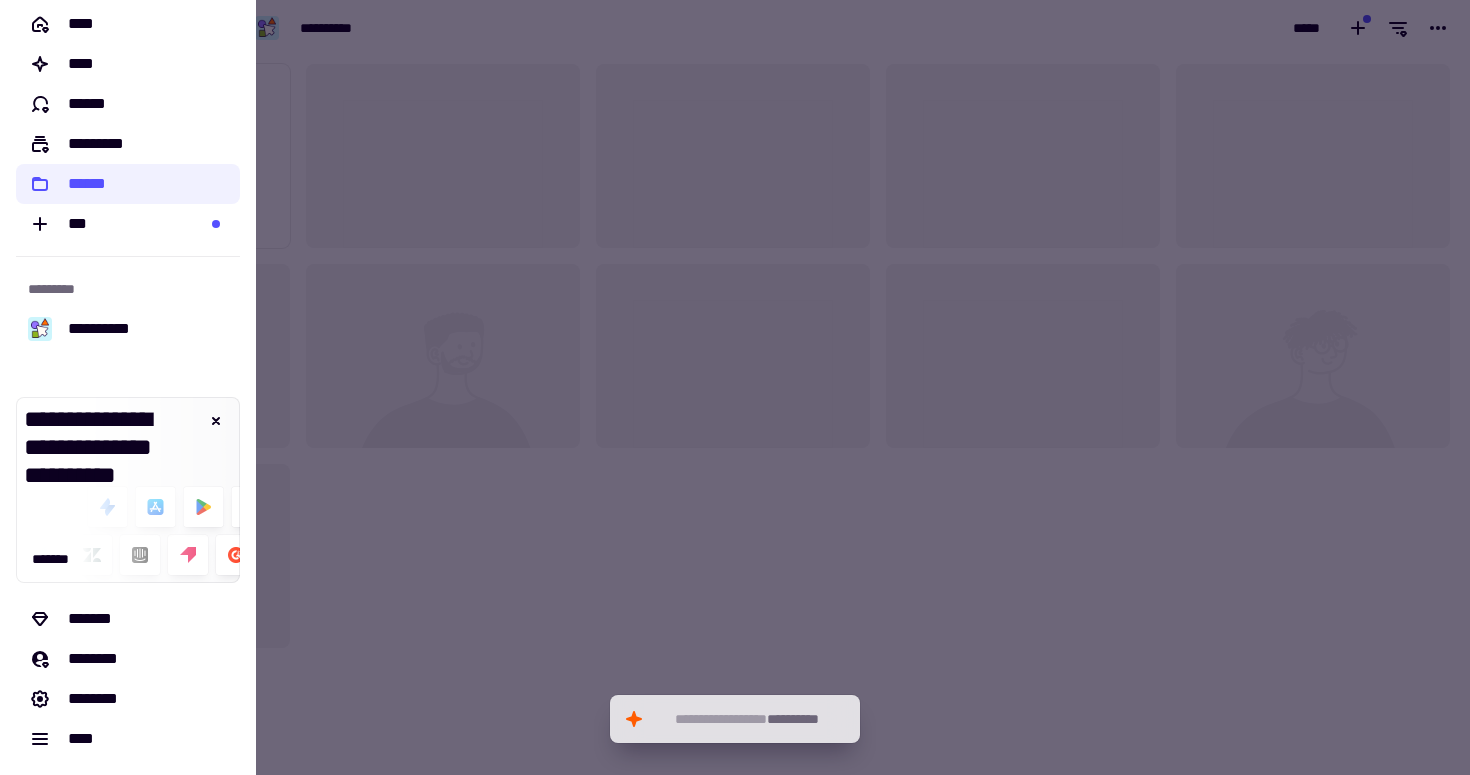 scroll, scrollTop: 0, scrollLeft: 0, axis: both 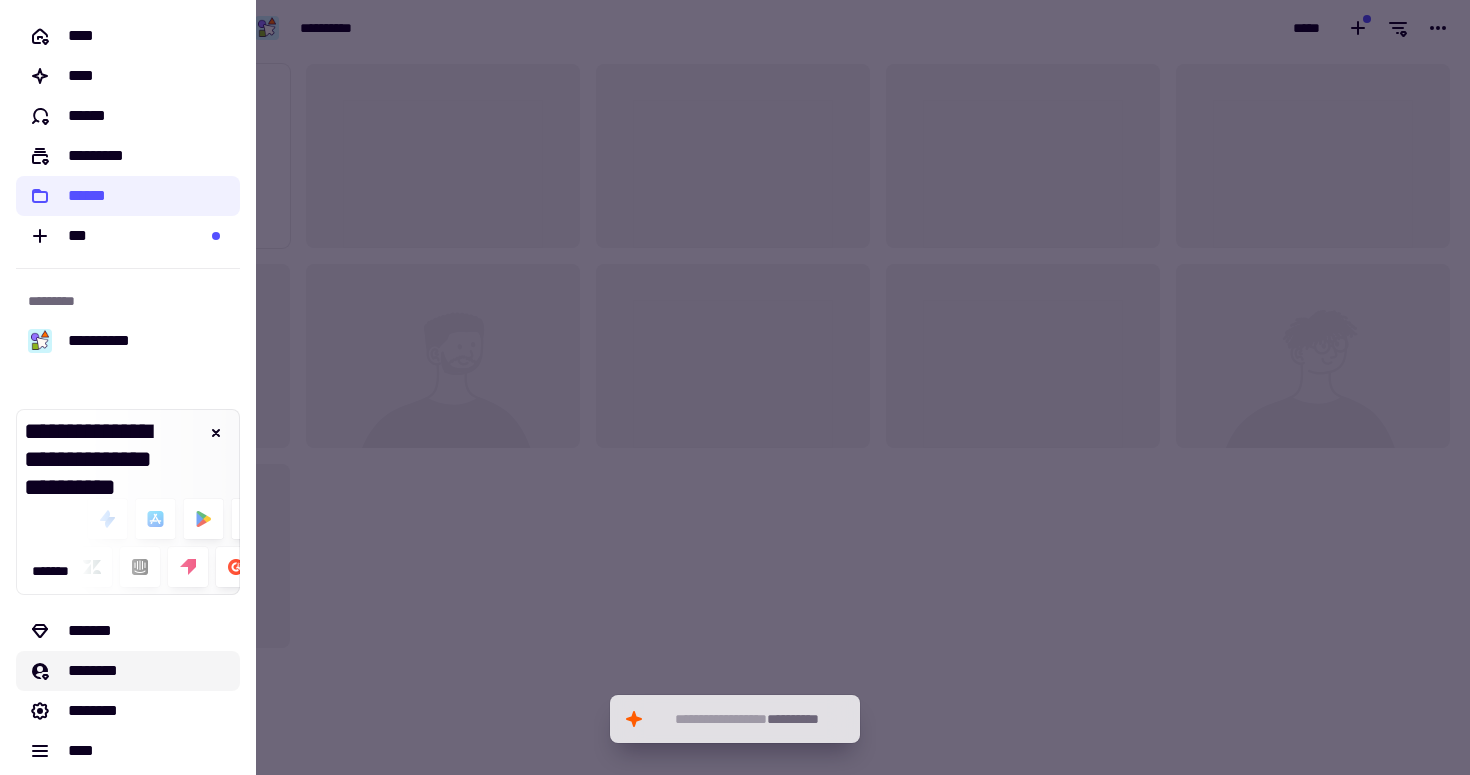 click on "********" 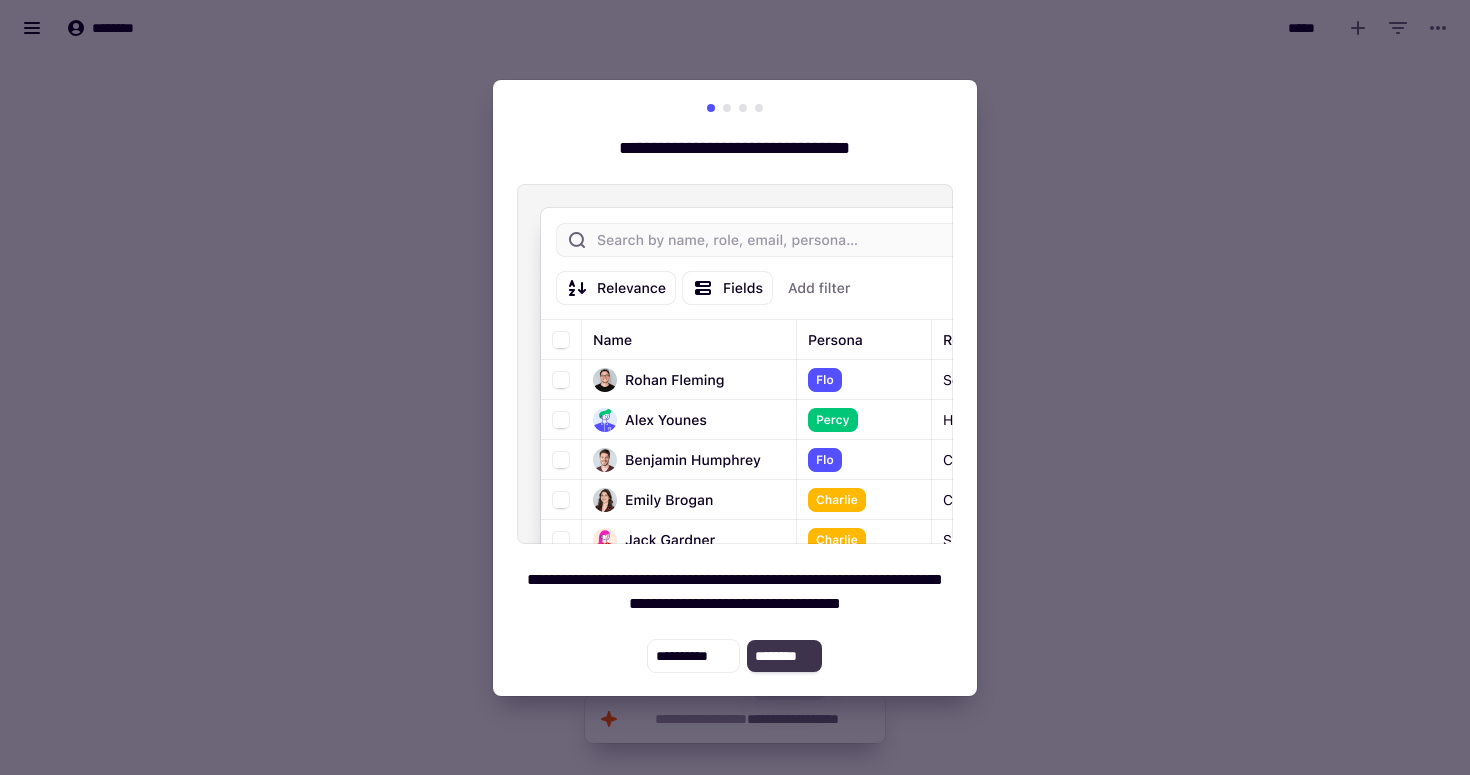 click on "********" 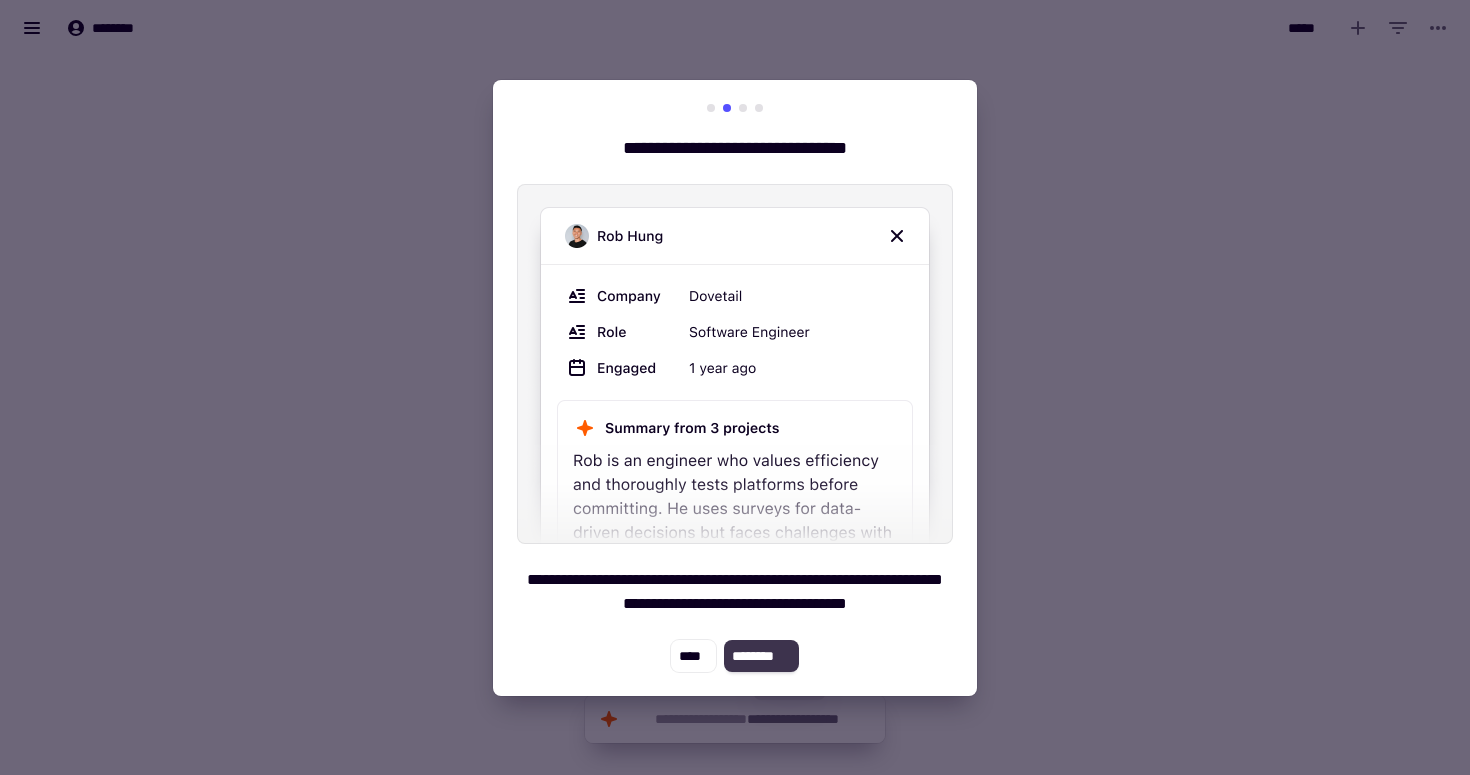 click on "********" 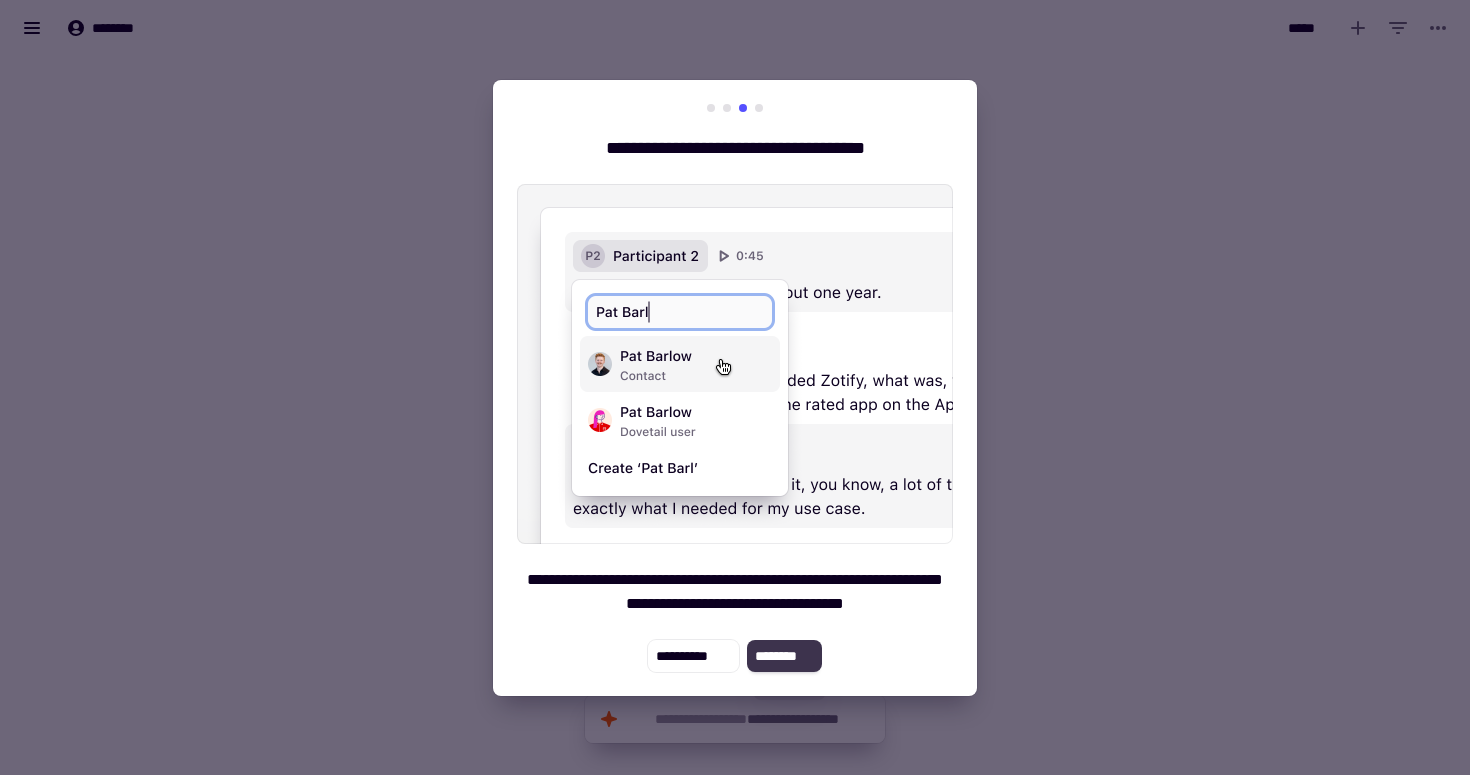 click on "********" 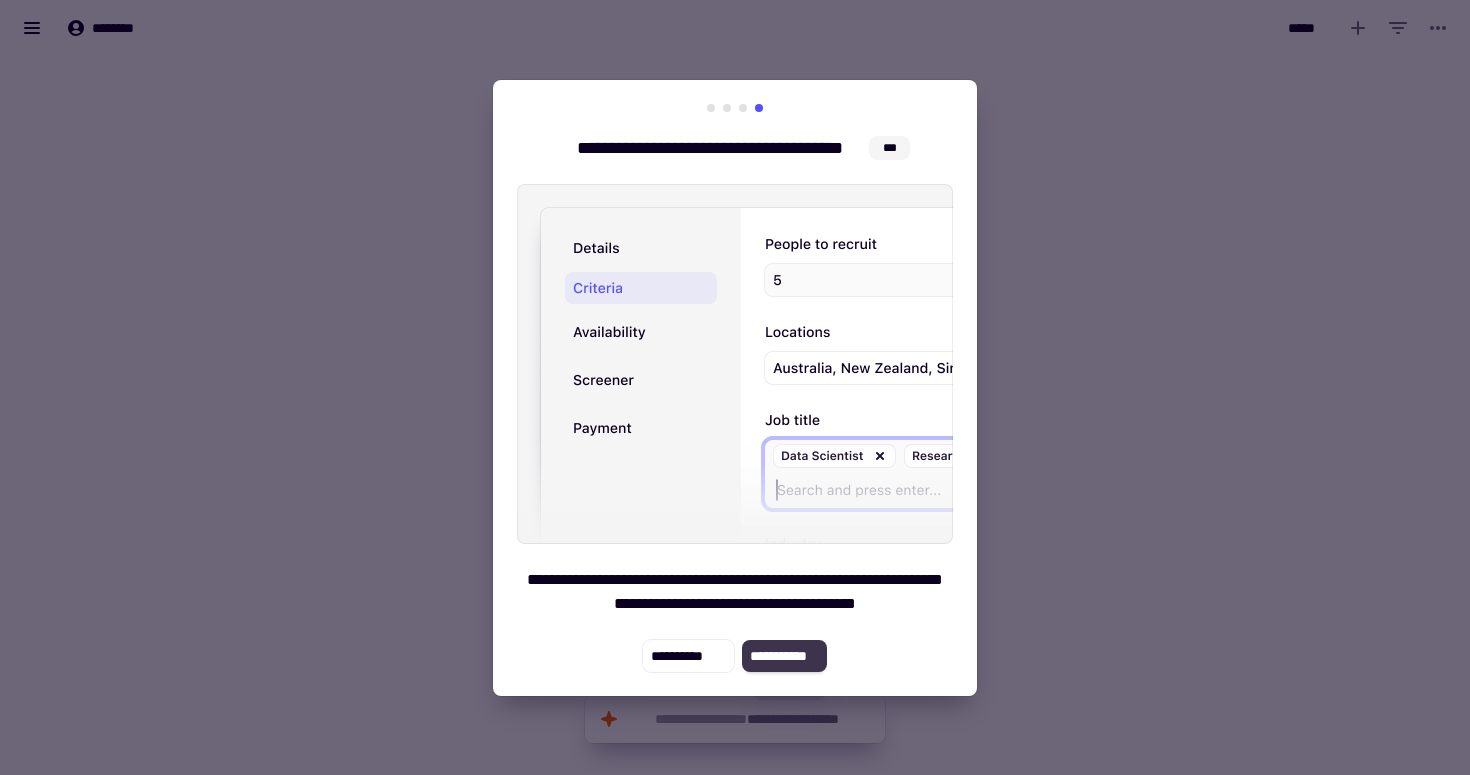 click on "**********" 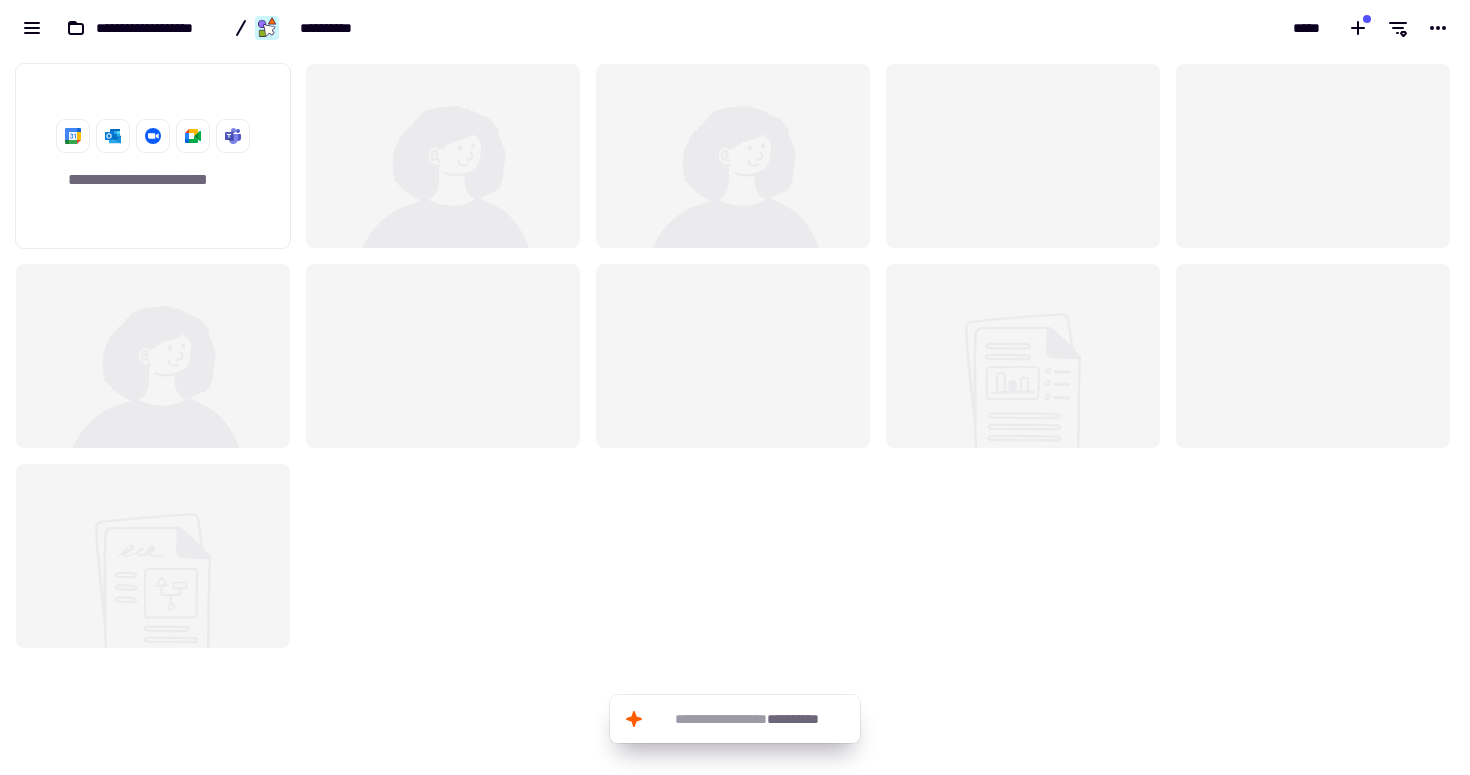 scroll, scrollTop: 1, scrollLeft: 1, axis: both 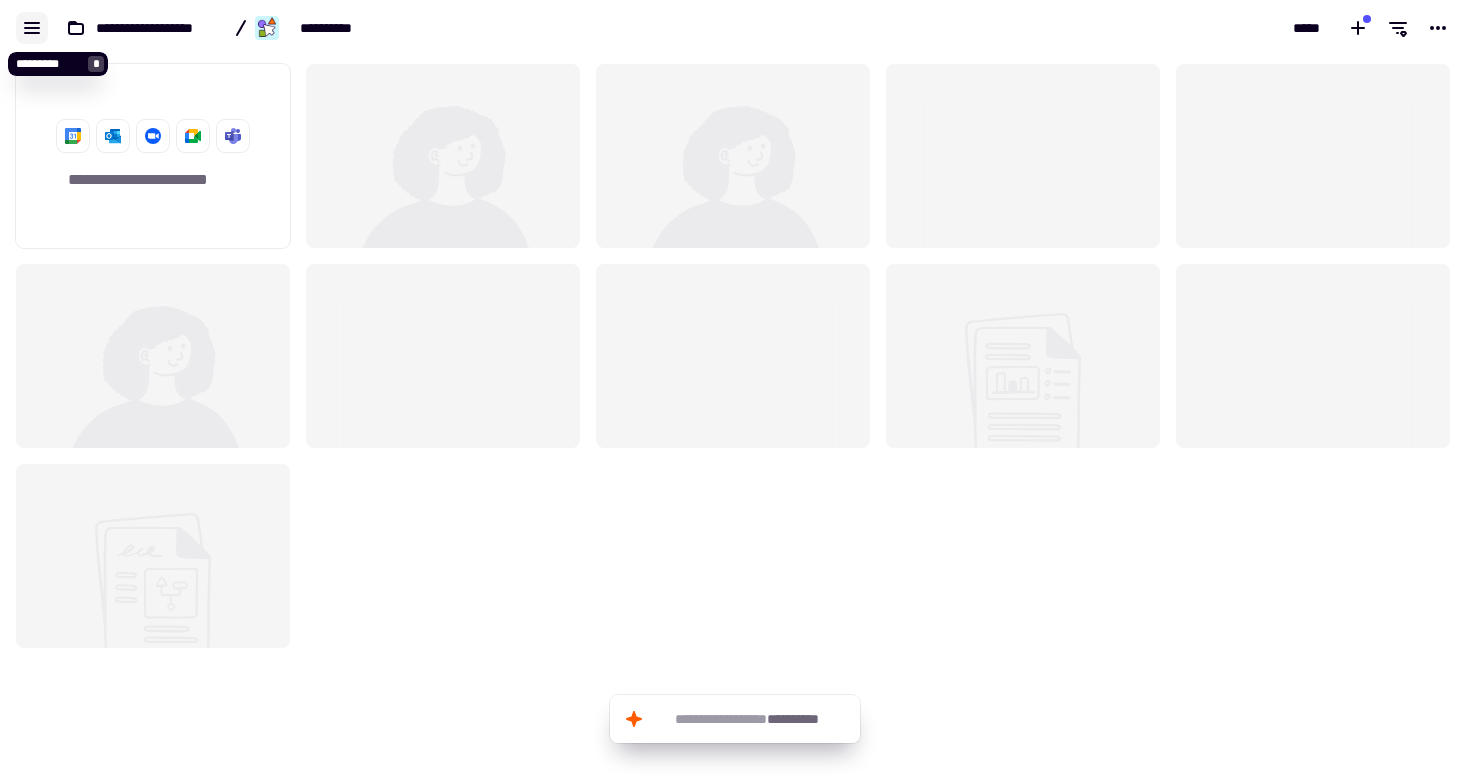 click 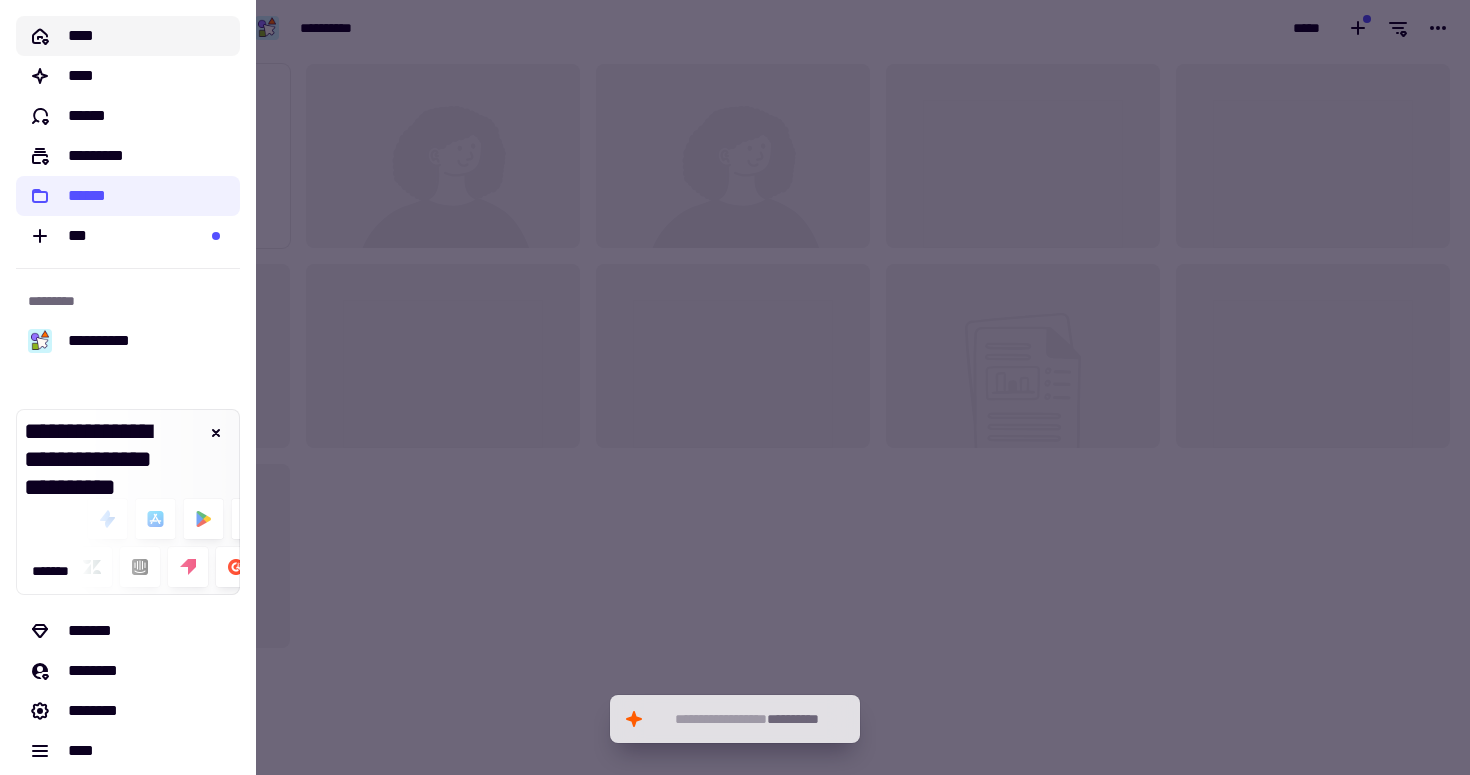 click on "****" 